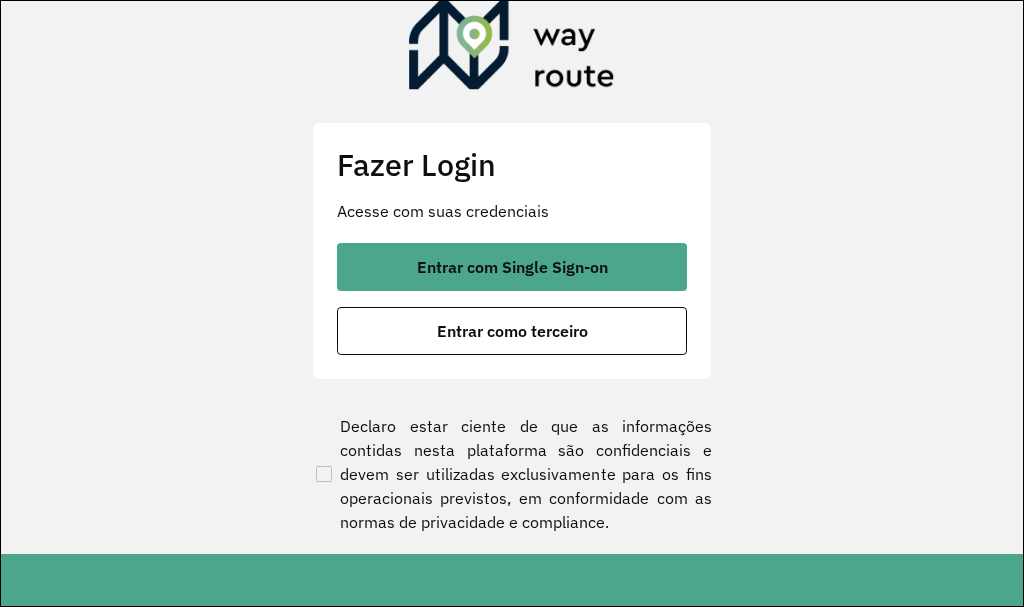 scroll, scrollTop: 0, scrollLeft: 0, axis: both 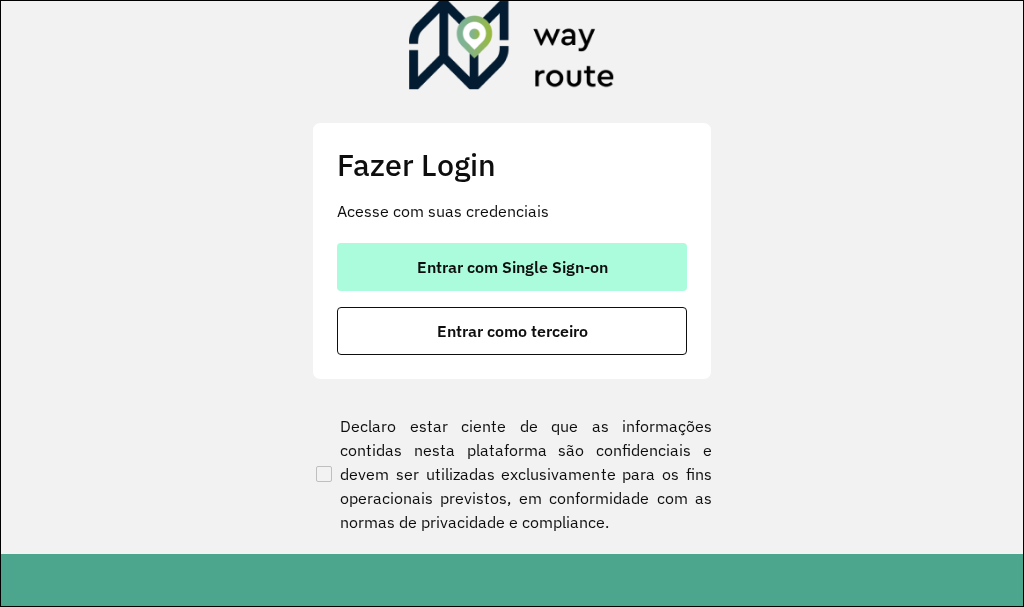 click on "Entrar com Single Sign-on" at bounding box center [512, 267] 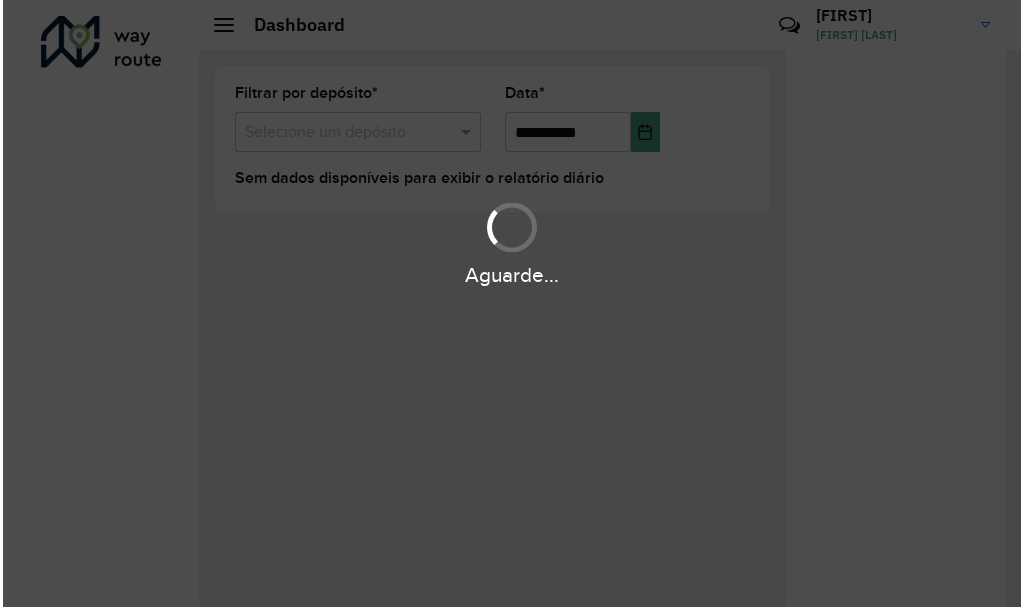 scroll, scrollTop: 0, scrollLeft: 0, axis: both 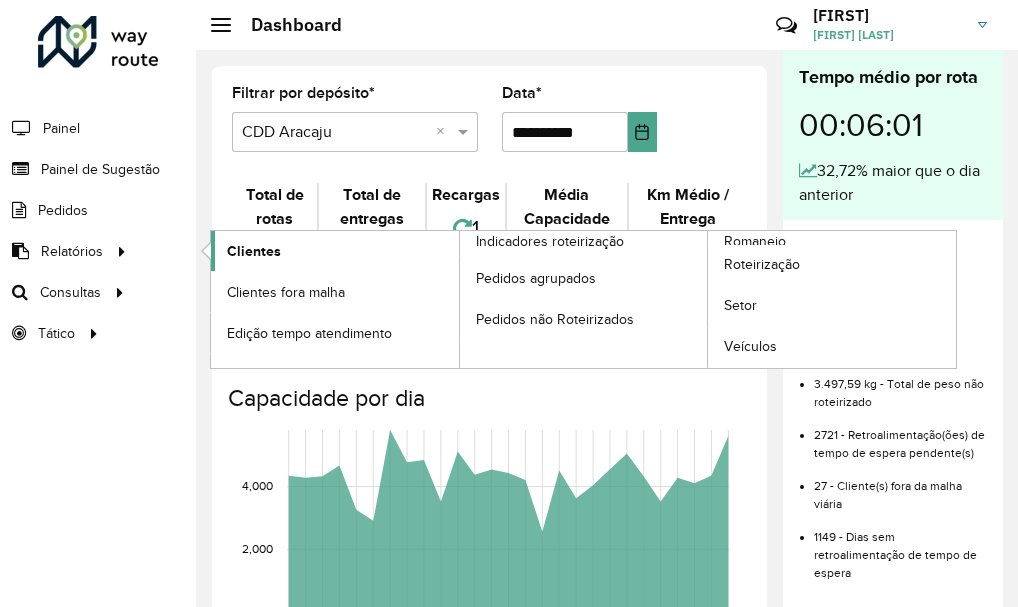 click on "Clientes" 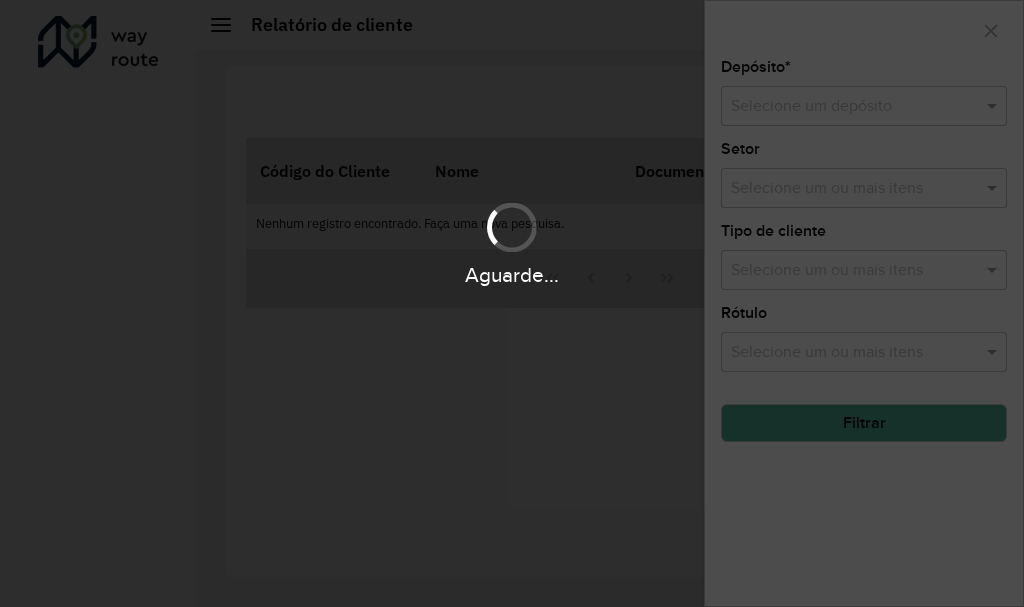 click on "Aguarde..." at bounding box center (512, 303) 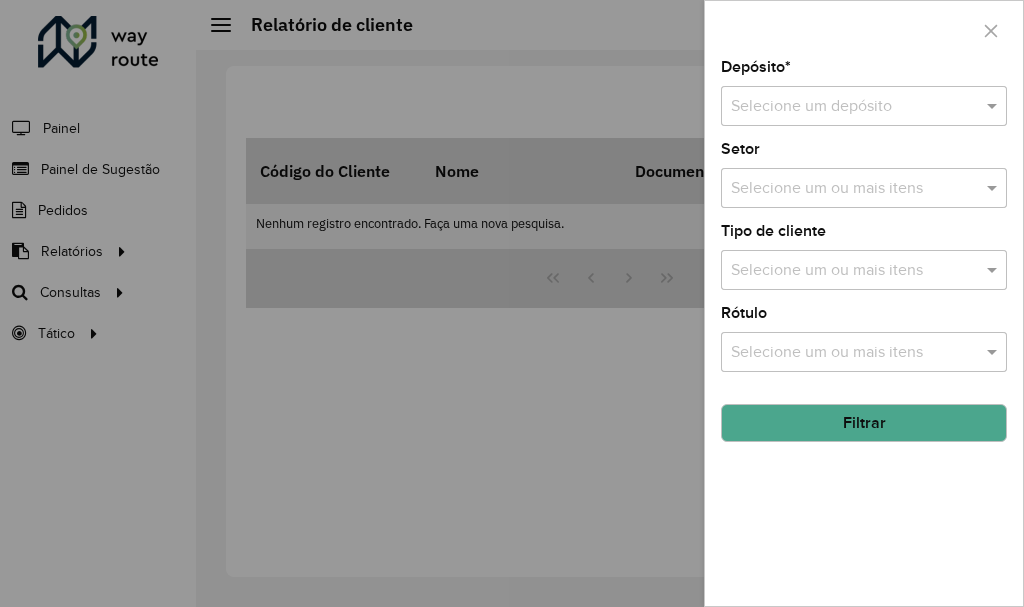 click at bounding box center (844, 107) 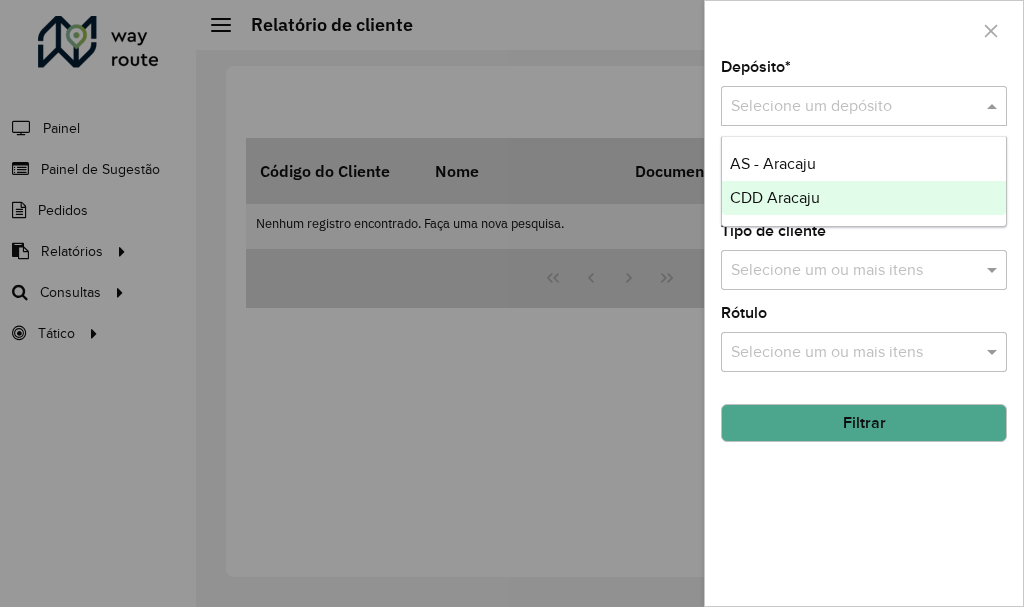 click on "CDD Aracaju" at bounding box center (775, 197) 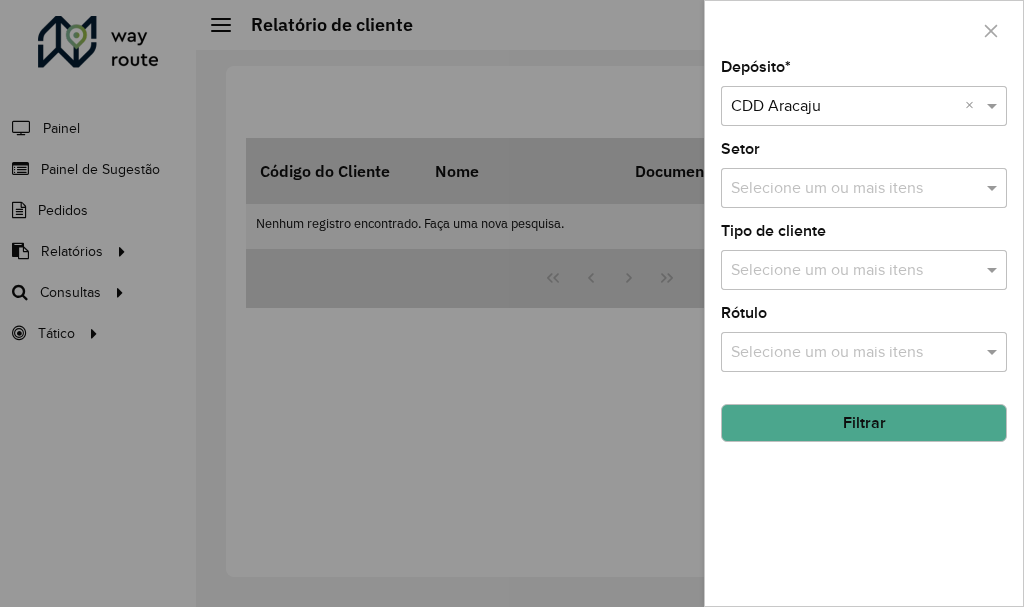 click on "Filtrar" 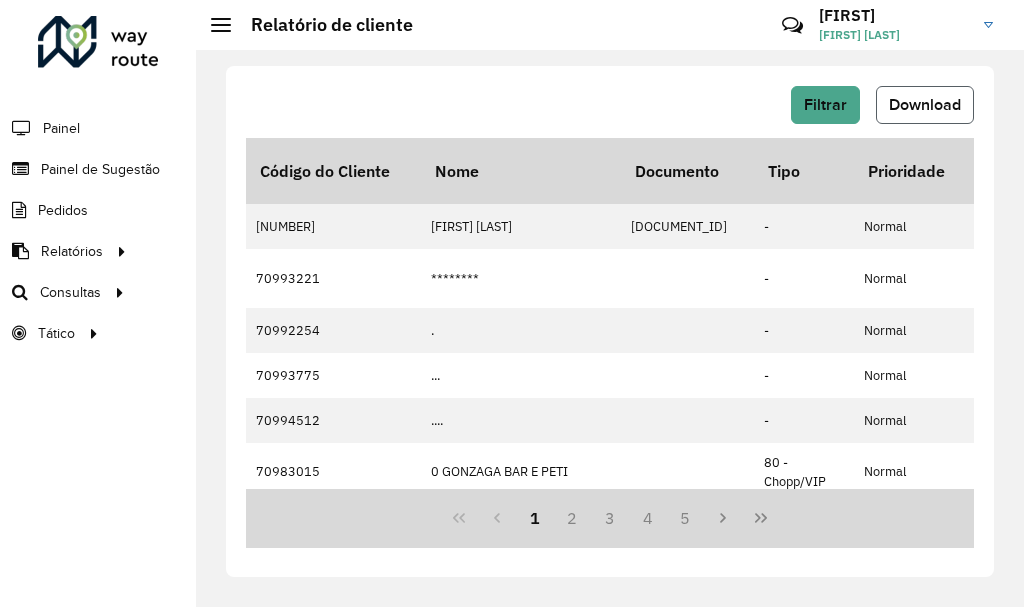 click on "Download" 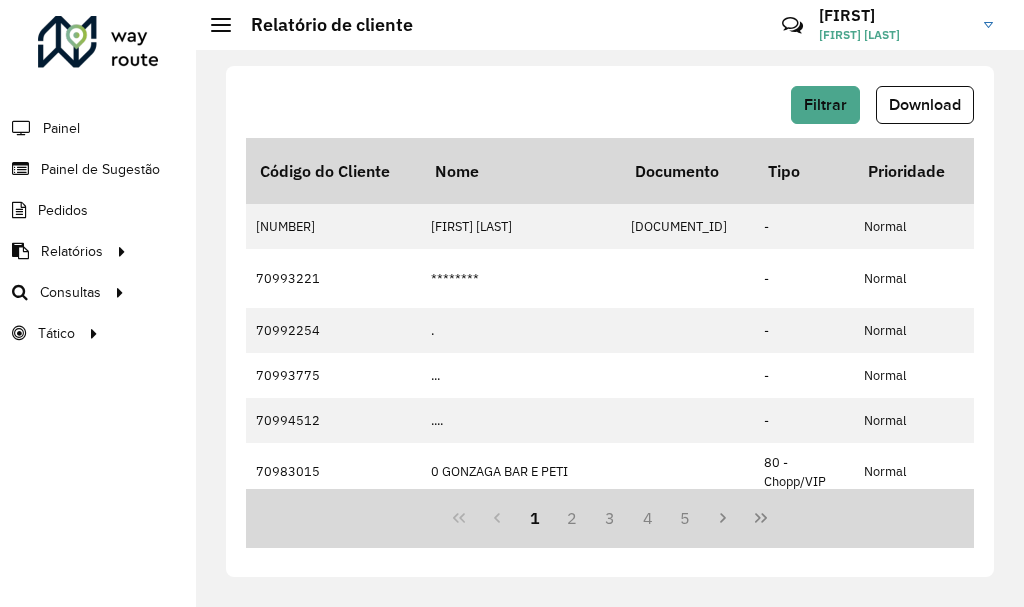 click on "Filtrar   Download   Código do Cliente   Nome   Documento   Tipo   Prioridade   Tempo de espera   Origem Tempo de espera  Setor Endereço Cidade Estado Latitude Longitude  Início Janela   Fim Janela  Inativo Tempo espera lacrado  Coordenada lacrada  Rótulo Observação Data última compra  Data penúltima compra  Macro região Setor Planner  Veículos exclusivos   Tipos de veículos exclusivos   Grupos de rota exclusiva   Prioridade tipo cliente  70998077  DIEGO  VITOR  03693895570   -   Normal  00:08:00 Tempo do setor 903 - Santos Dumont -10.904398 -37.063045 00:00:00 23:59:00 903 - 903    28/07/2025 - - 70993221 ********     -   Normal  00:15:00 Tempo do setor 911 - Soledade  B4 (CJ A C VALADARES) 142 ARACAJU SE -10.891101 -37.098949 00:00:00 23:59:00 911 - 911    - - - 70992254 .     -   Normal  00:08:00 Tempo do setor 923 - Socorro  . SN NOSSA SENHORA DO SOCORRO SE -10.853154 -37.127009 00:00:00 23:59:00 923 - 923    - - - 70993775 ...     -   Normal  00:07:00 Tempo do setor 171 - Eduardo Gomes SE" 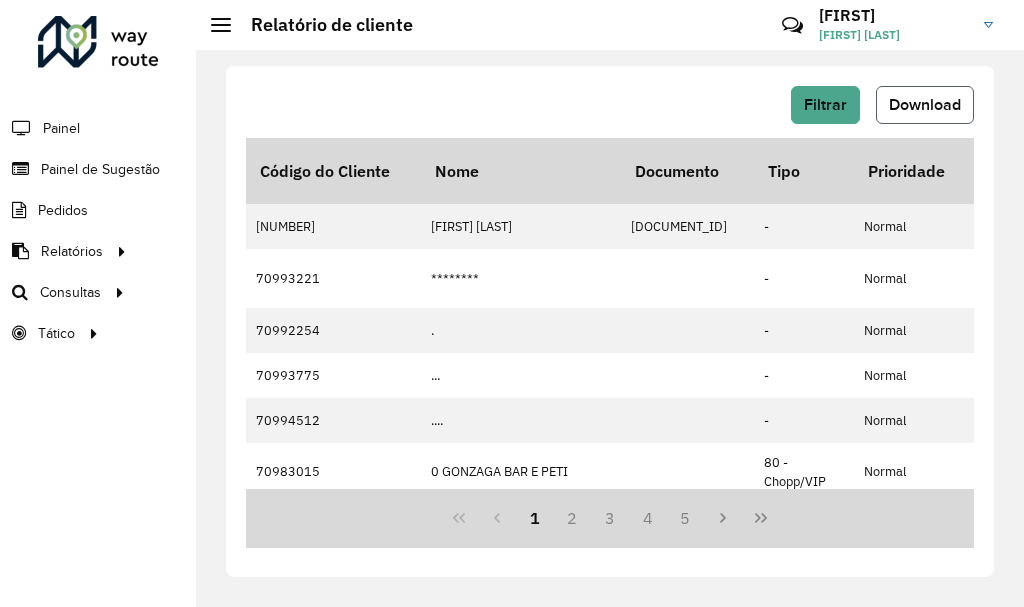 click on "Download" 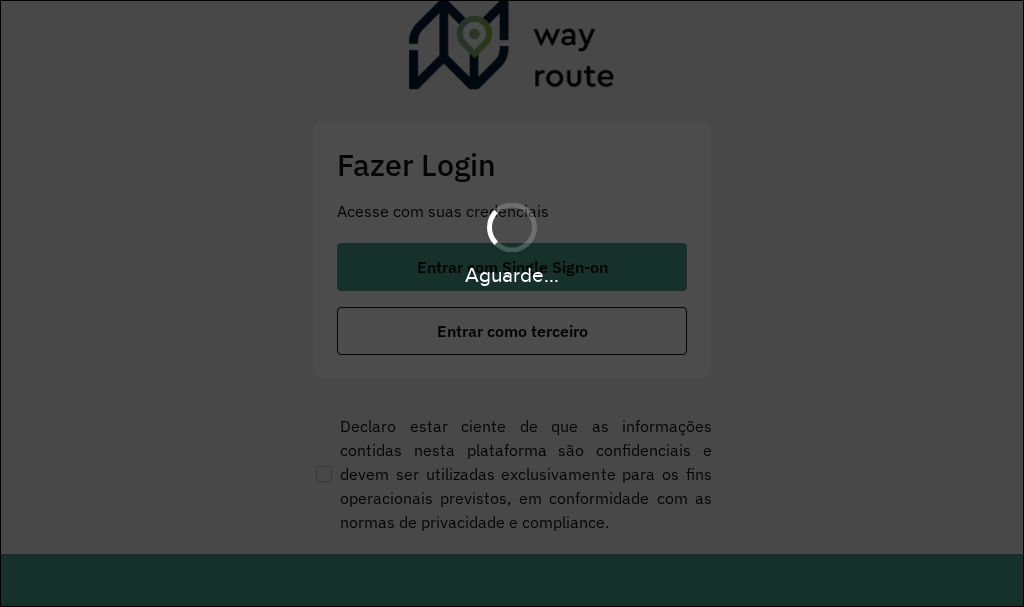scroll, scrollTop: 0, scrollLeft: 0, axis: both 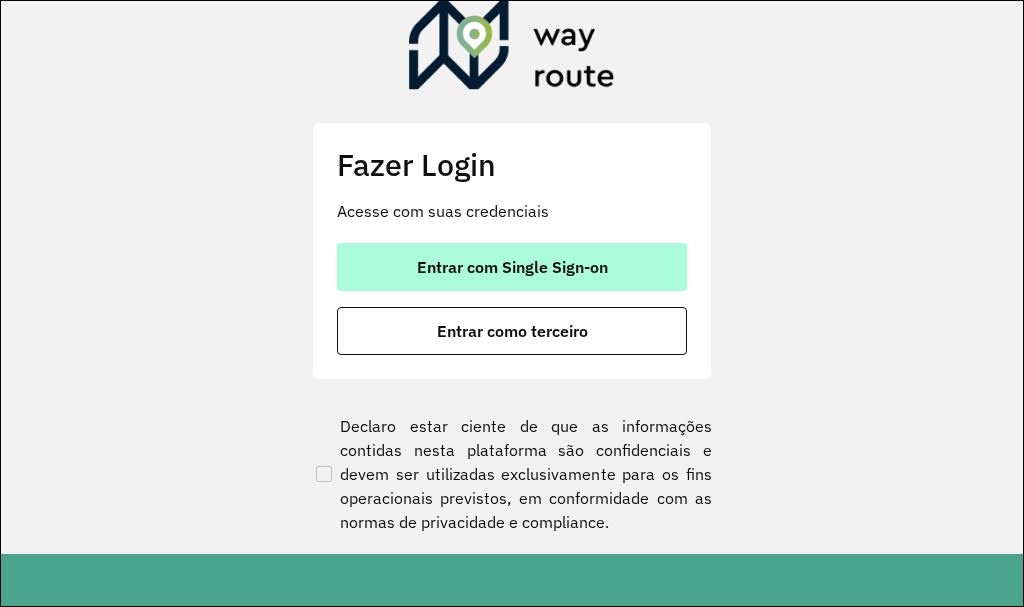 click on "Entrar com Single Sign-on" at bounding box center (512, 267) 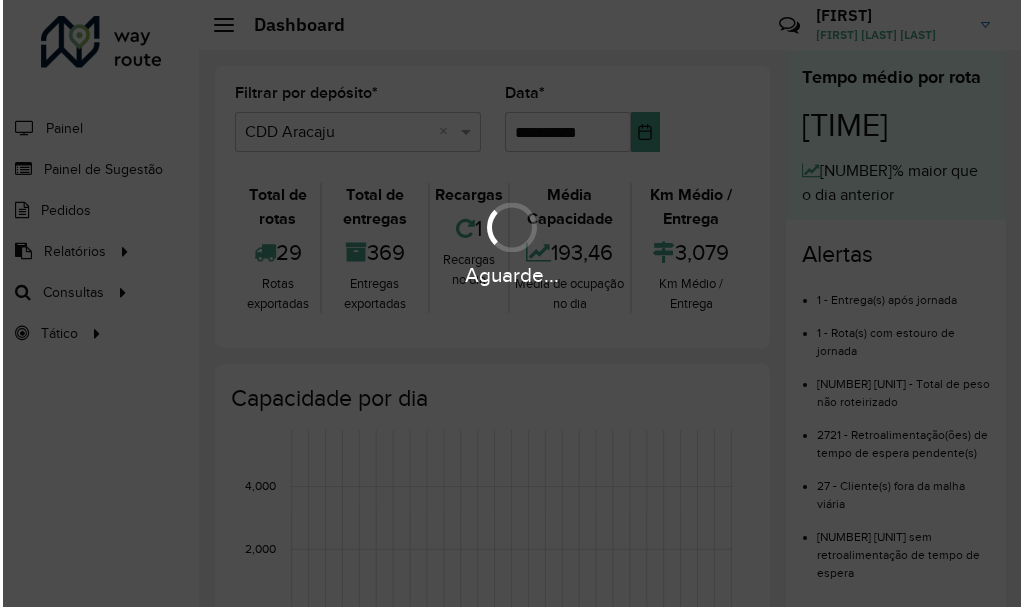 scroll, scrollTop: 0, scrollLeft: 0, axis: both 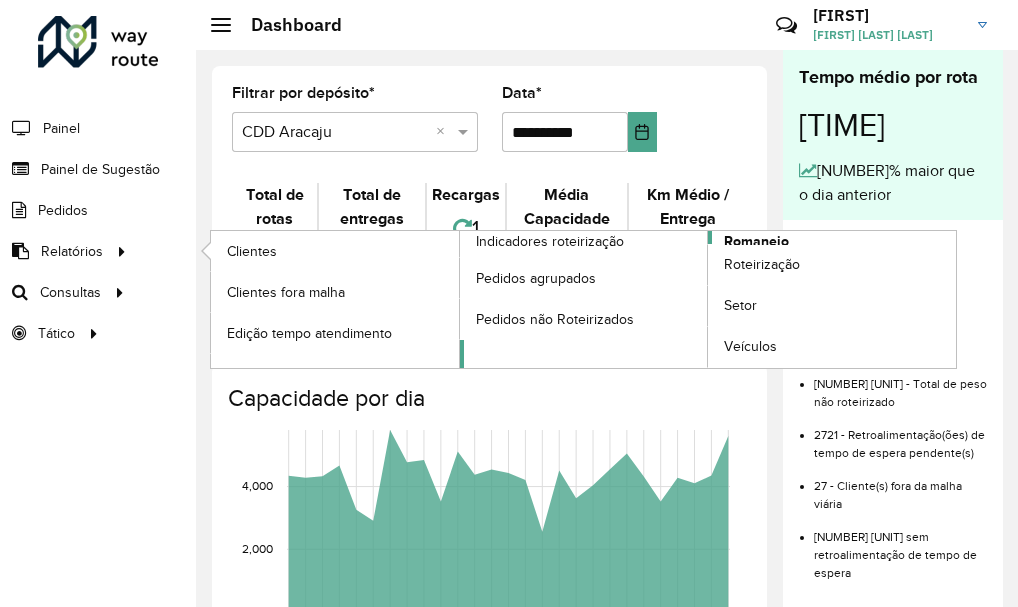 click on "Romaneio" 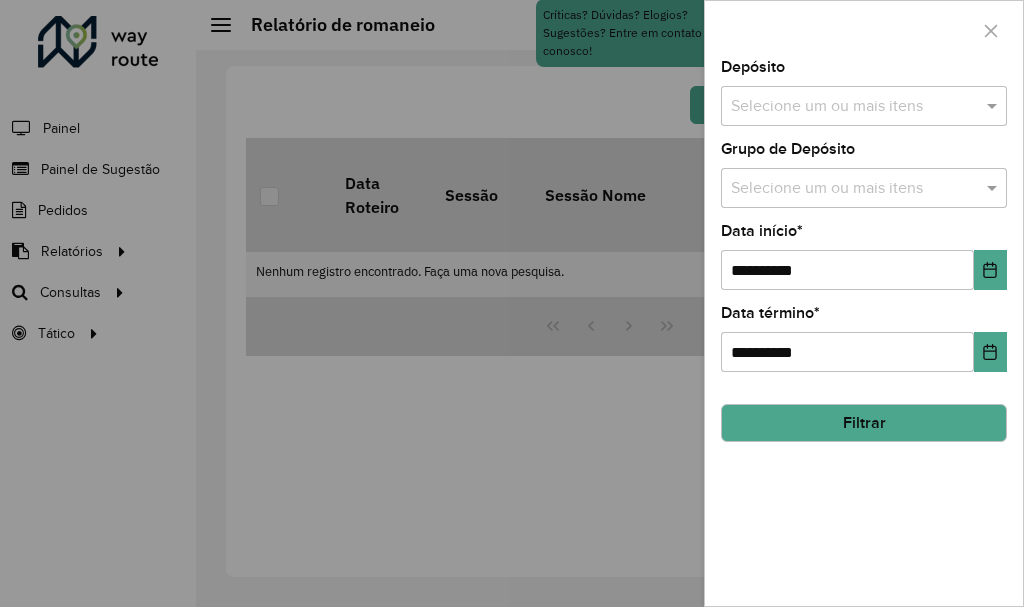 click at bounding box center (854, 107) 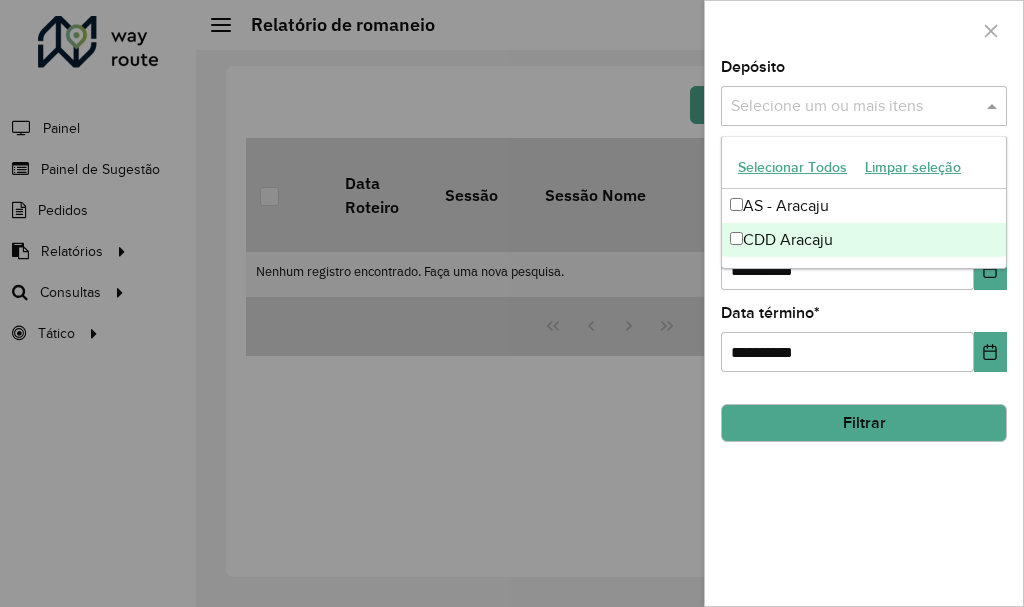 click on "CDD Aracaju" at bounding box center (864, 240) 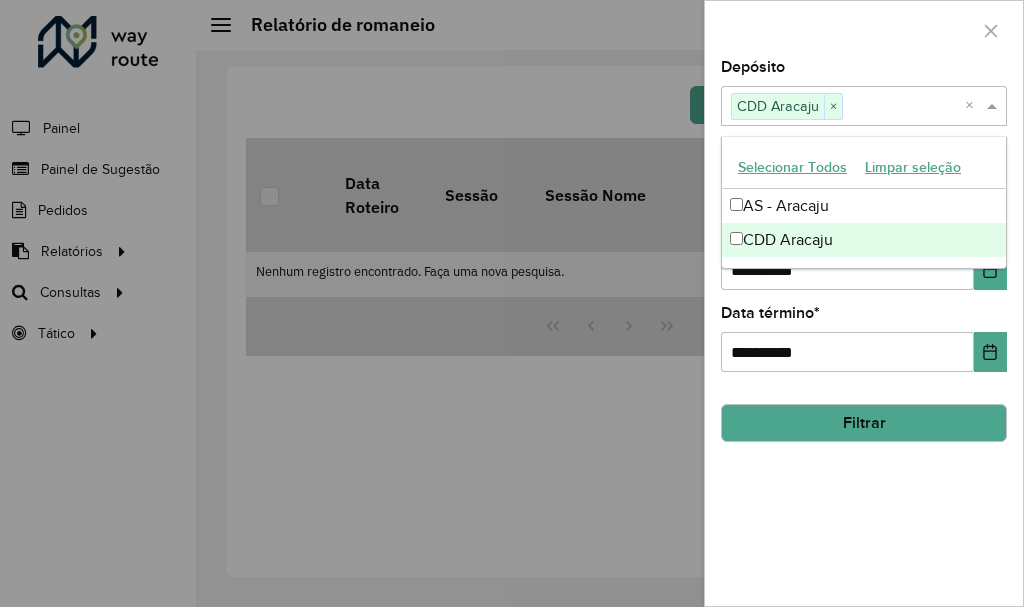 click on "Depósito  Selecione um ou mais itens CDD [CITY] × ×  Grupo de Depósito  Selecione um ou mais itens  Data início  * [DATE]  Data término  * [DATE] Filtrar" 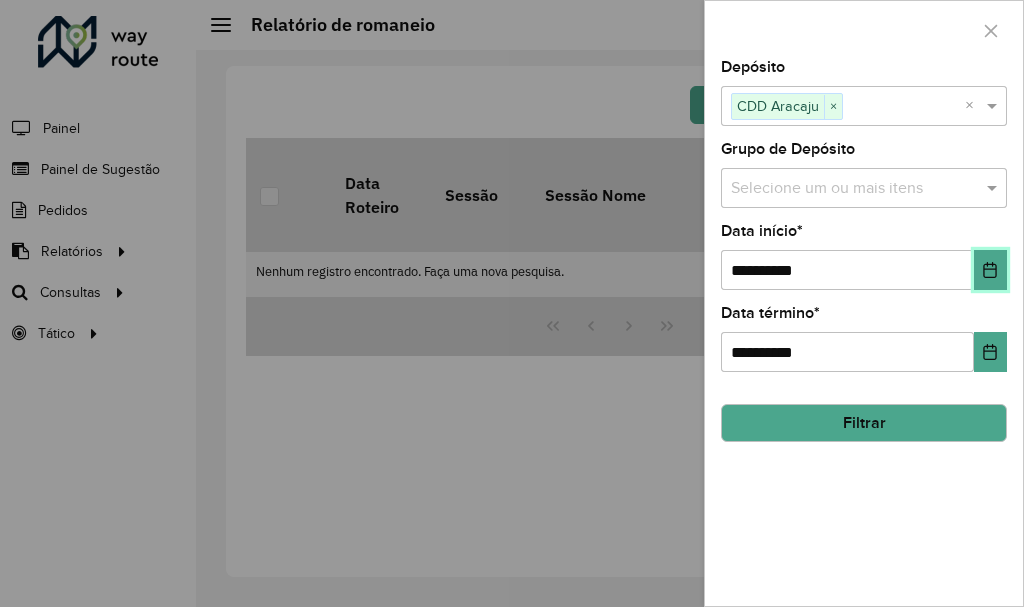 click at bounding box center (990, 270) 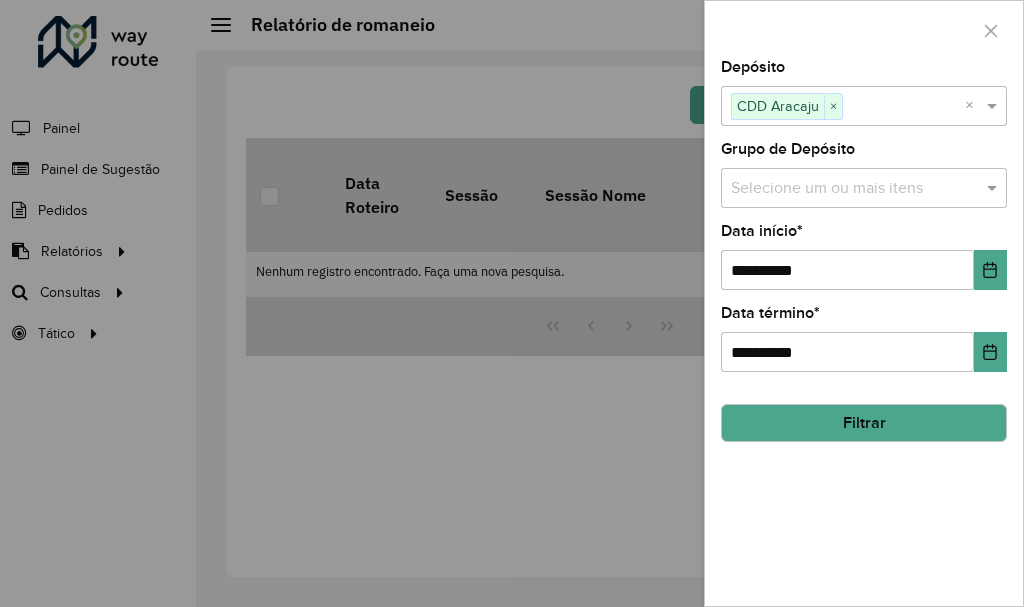 click on "**********" 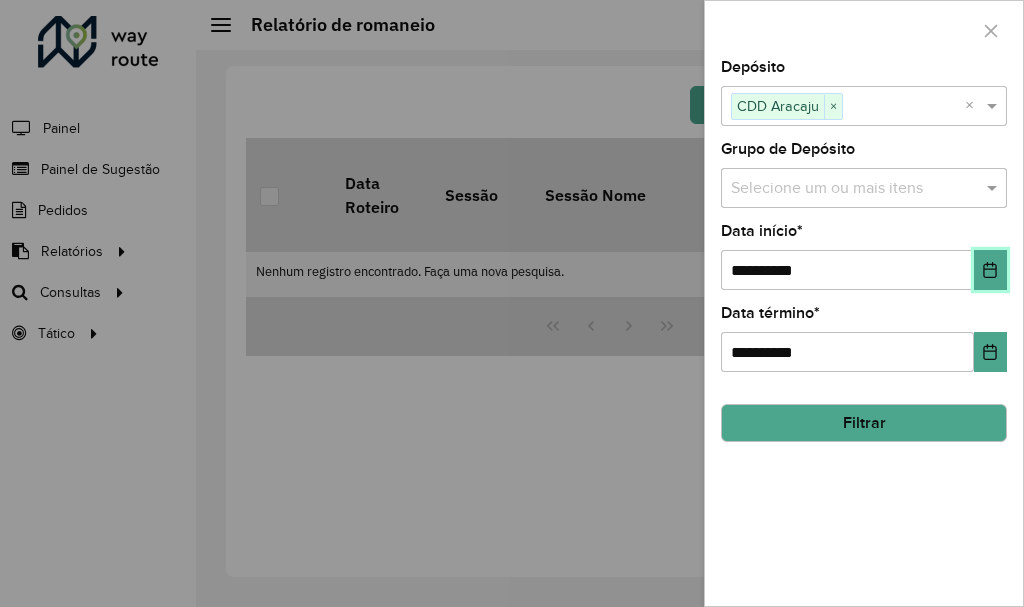 click at bounding box center [990, 270] 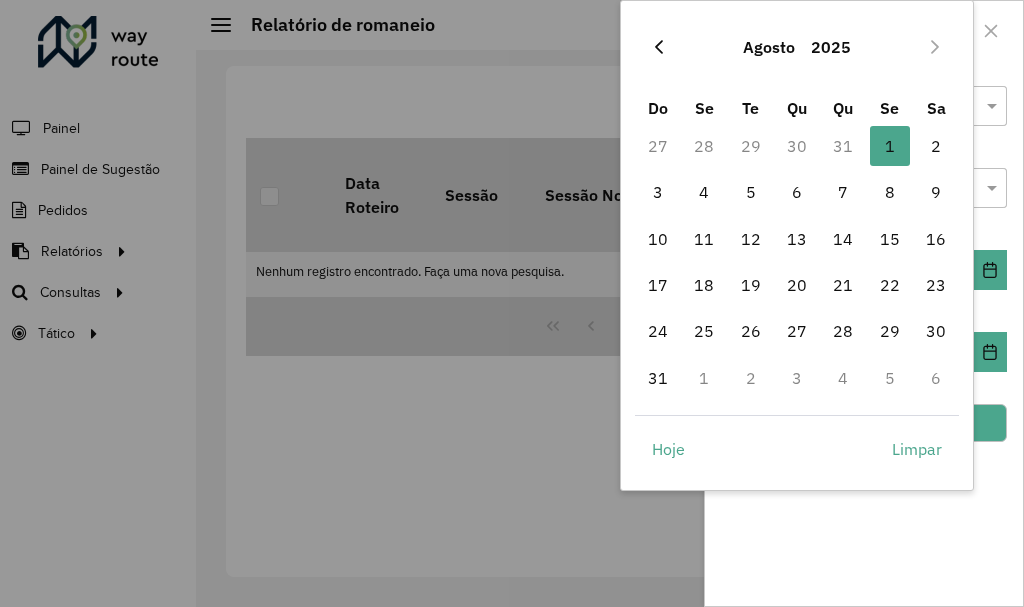 click 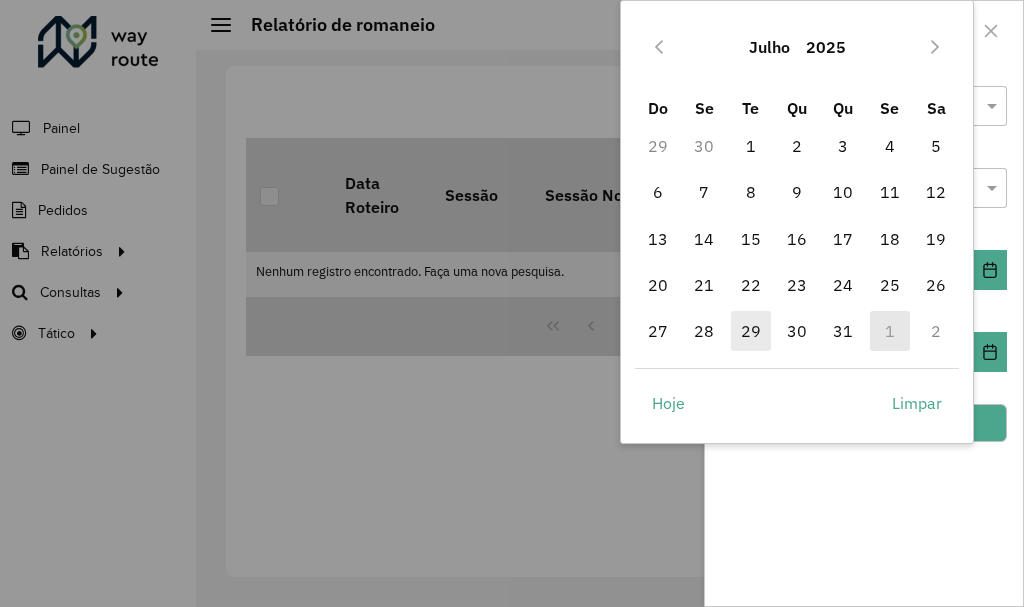 click on "29" at bounding box center (751, 331) 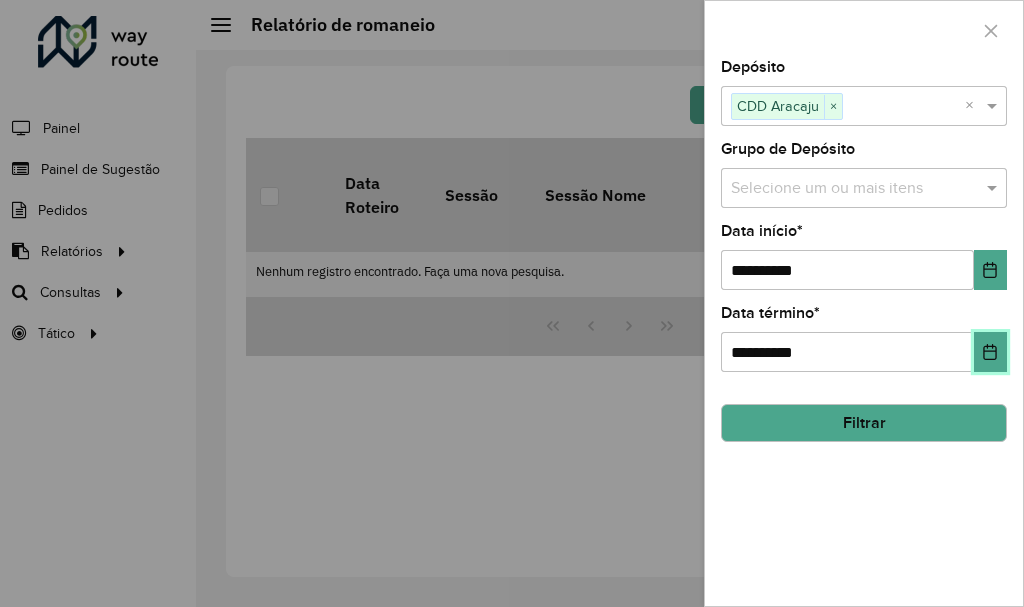 click at bounding box center (990, 352) 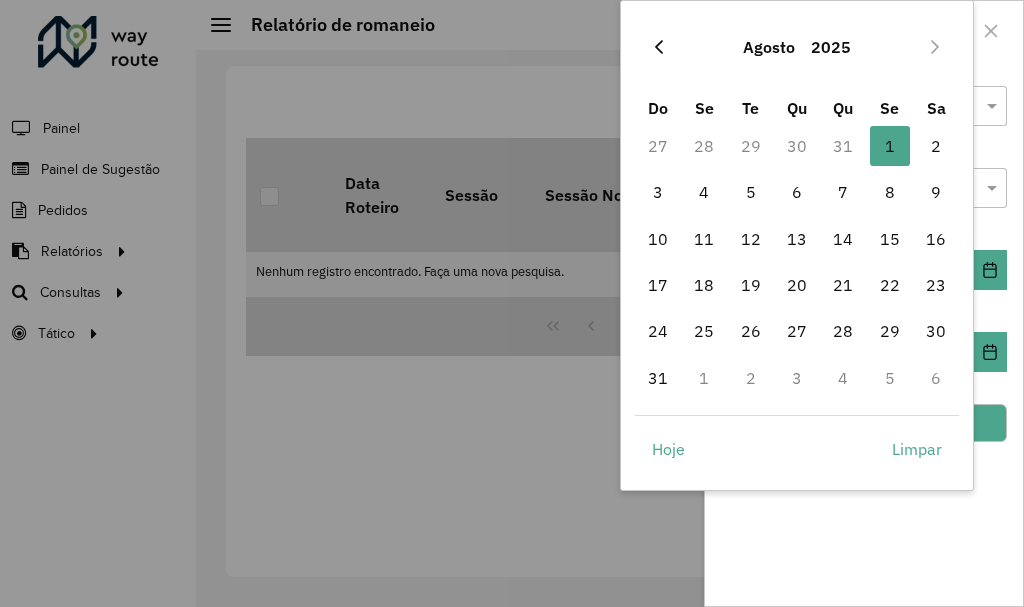 click 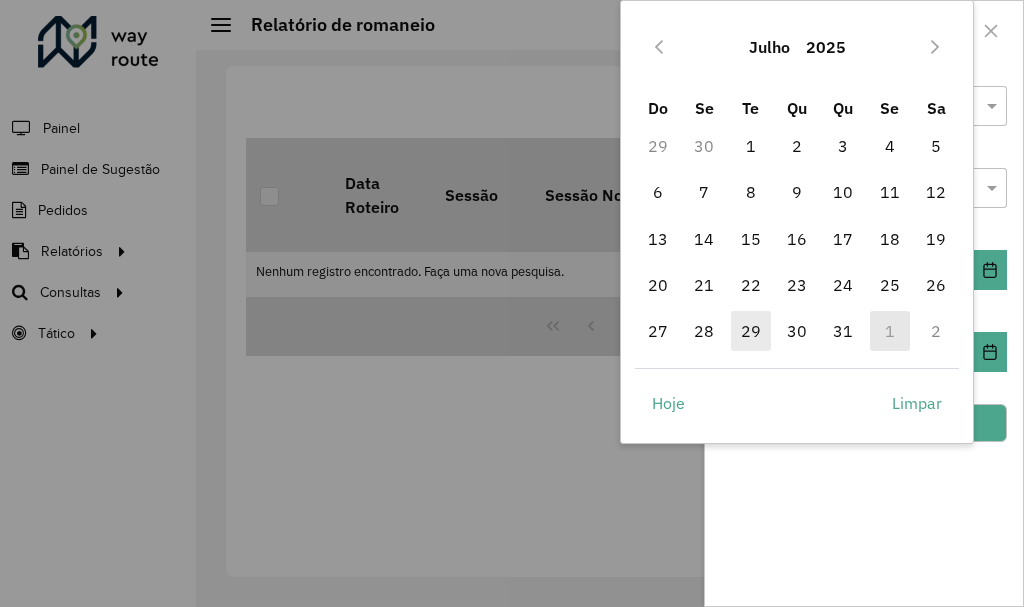 click on "29" at bounding box center [751, 331] 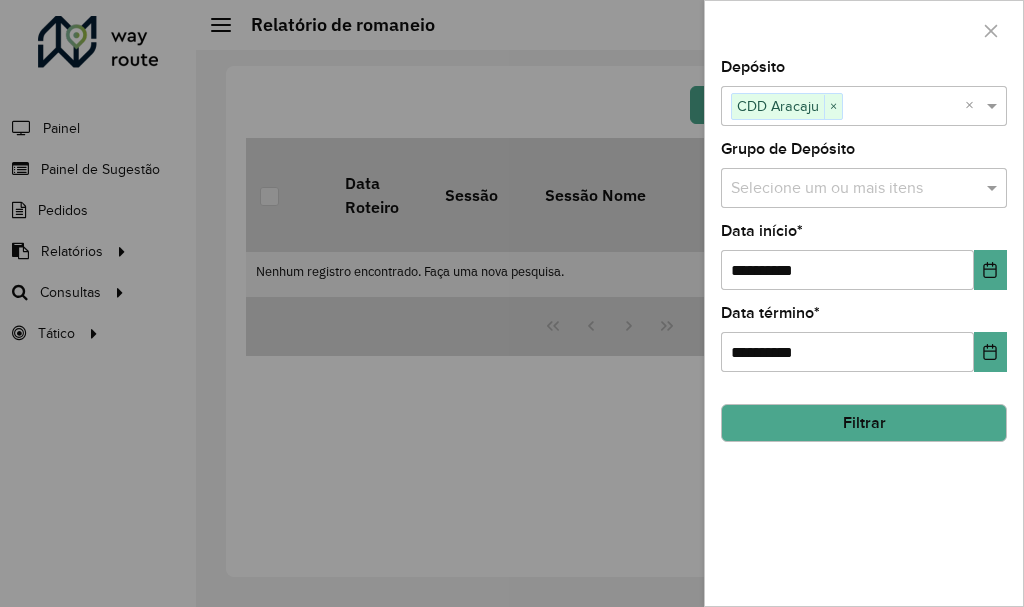 click on "Filtrar" 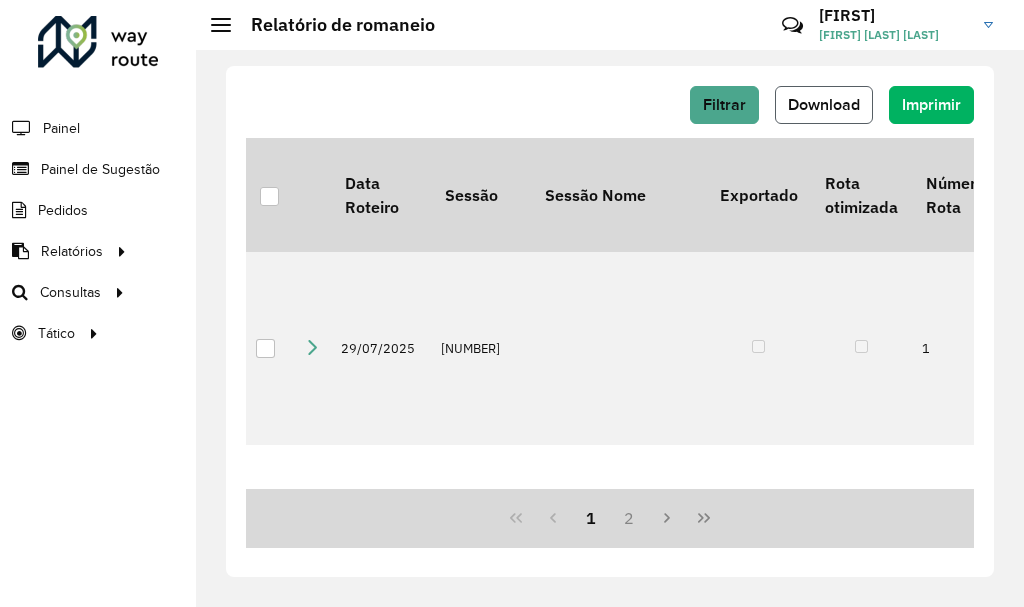 click on "Download" 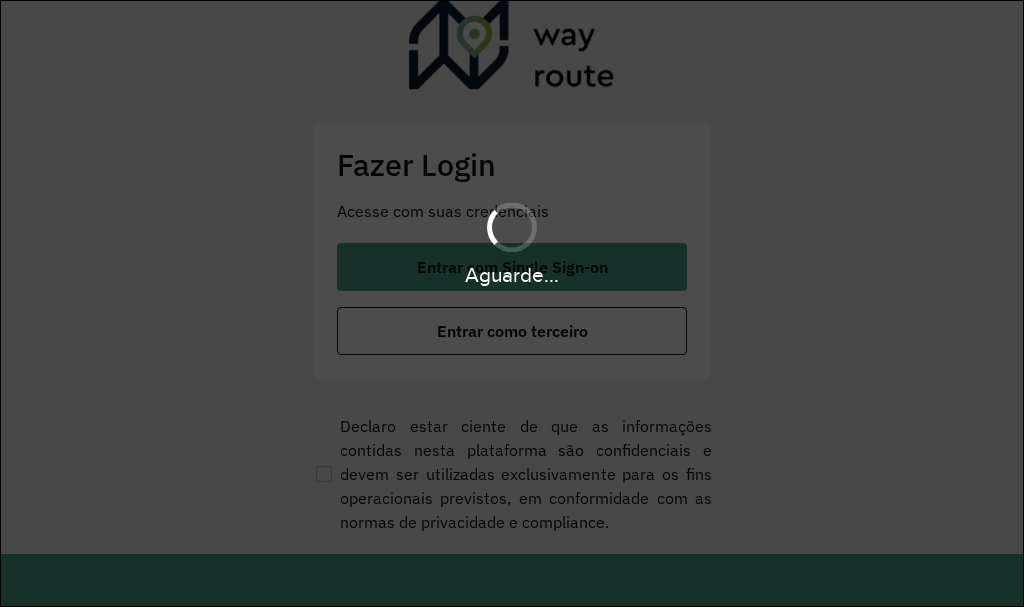 scroll, scrollTop: 0, scrollLeft: 0, axis: both 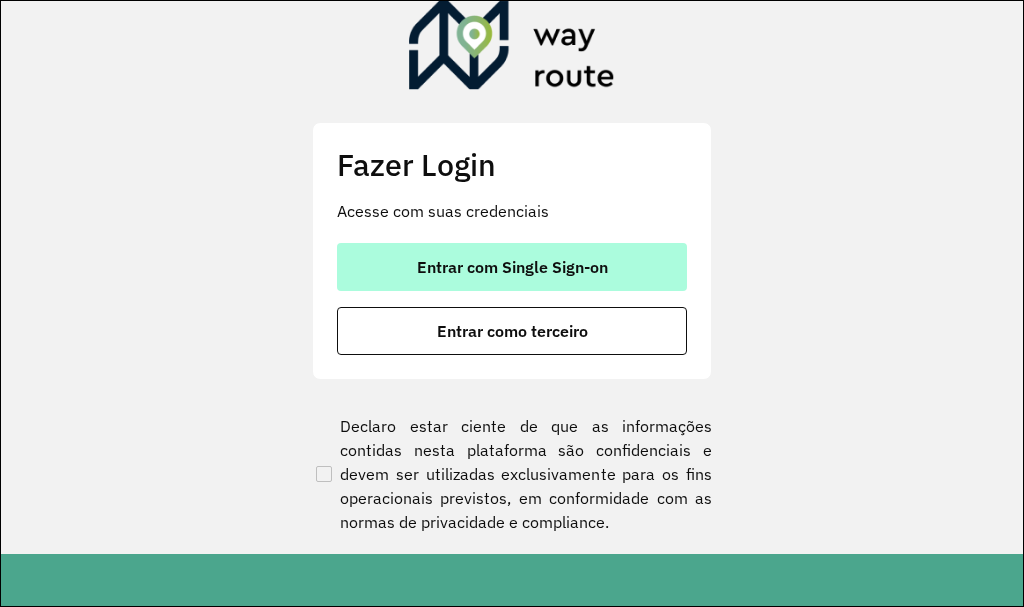 click on "Entrar com Single Sign-on" at bounding box center (512, 267) 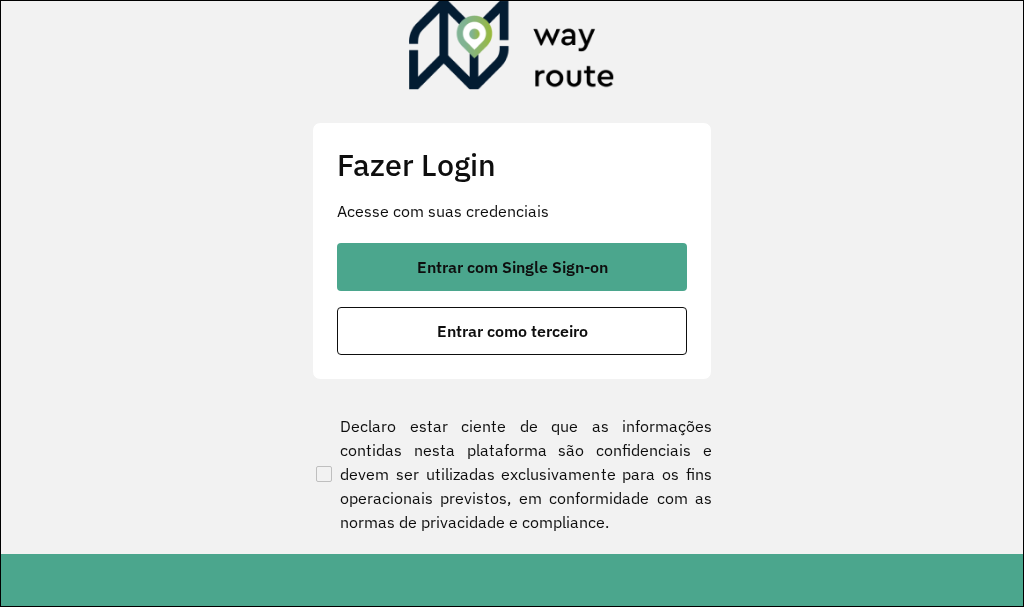 click on "Fazer Login Acesse com suas credenciais    Entrar com Single Sign-on    Entrar como terceiro  Declaro estar ciente de que as informações contidas nesta plataforma são confidenciais e devem ser utilizadas exclusivamente para os fins operacionais previstos, em conformidade com as normas de privacidade e compliance." 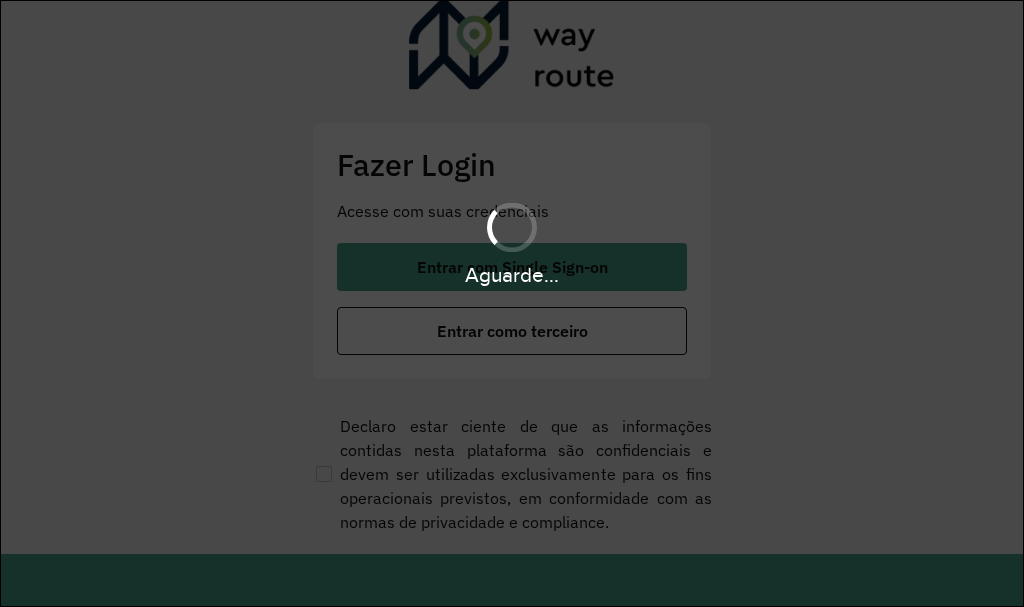 scroll, scrollTop: 0, scrollLeft: 0, axis: both 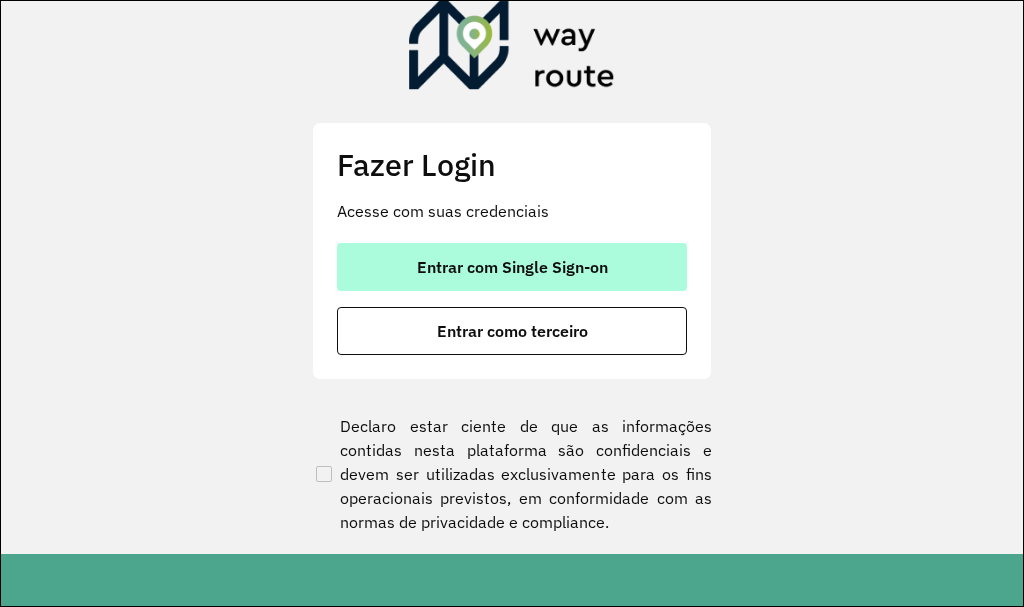 click on "Entrar com Single Sign-on" at bounding box center (512, 267) 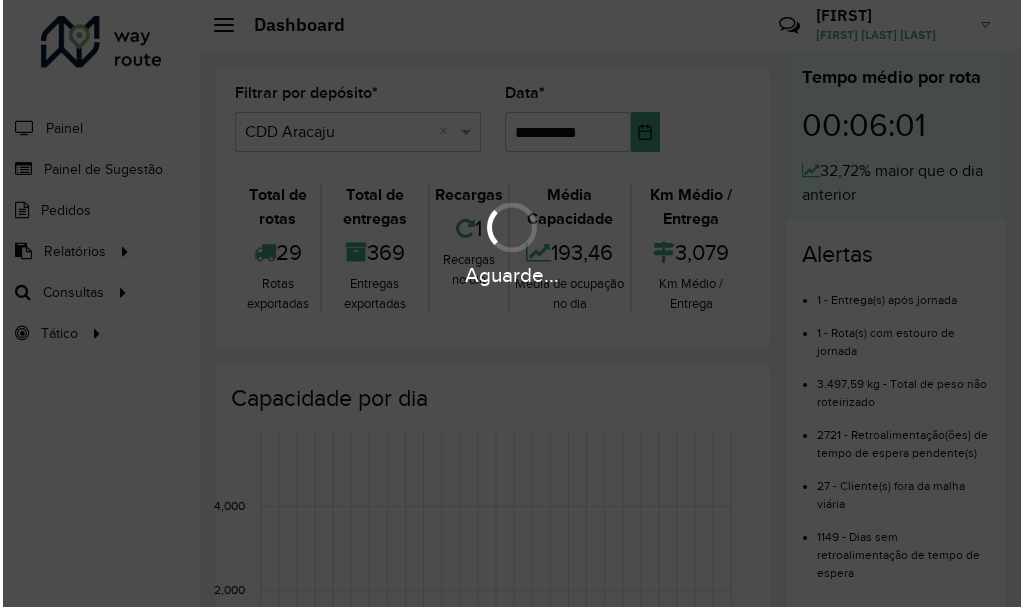 scroll, scrollTop: 0, scrollLeft: 0, axis: both 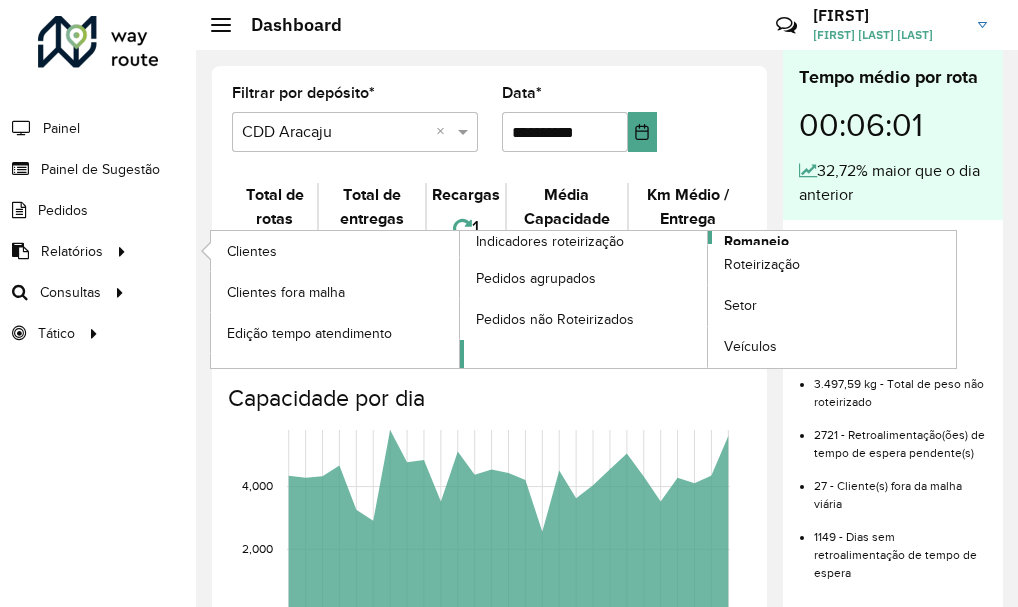 click on "Romaneio" 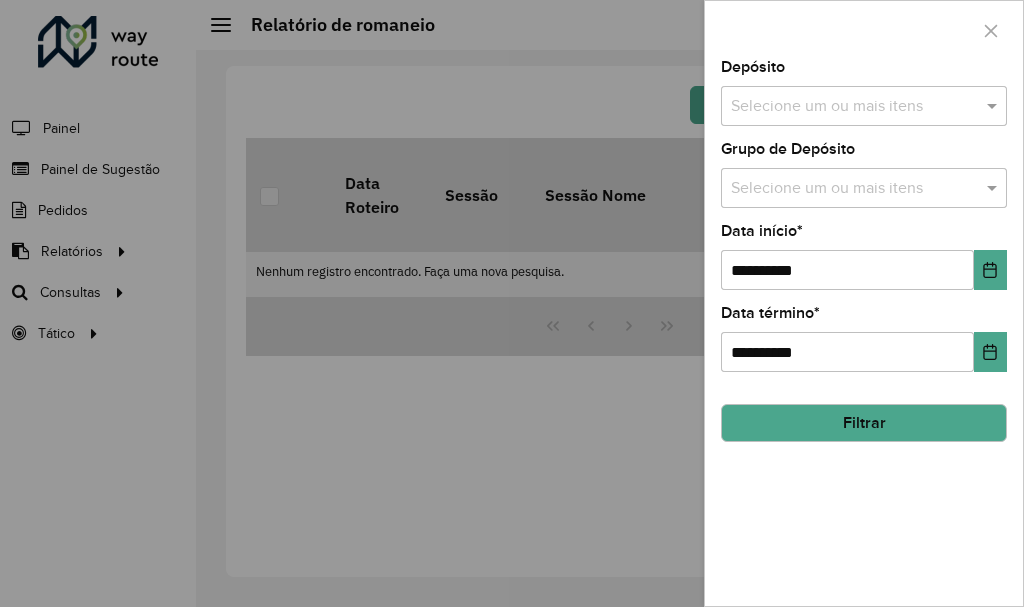 click on "Depósito  Selecione um ou mais itens" 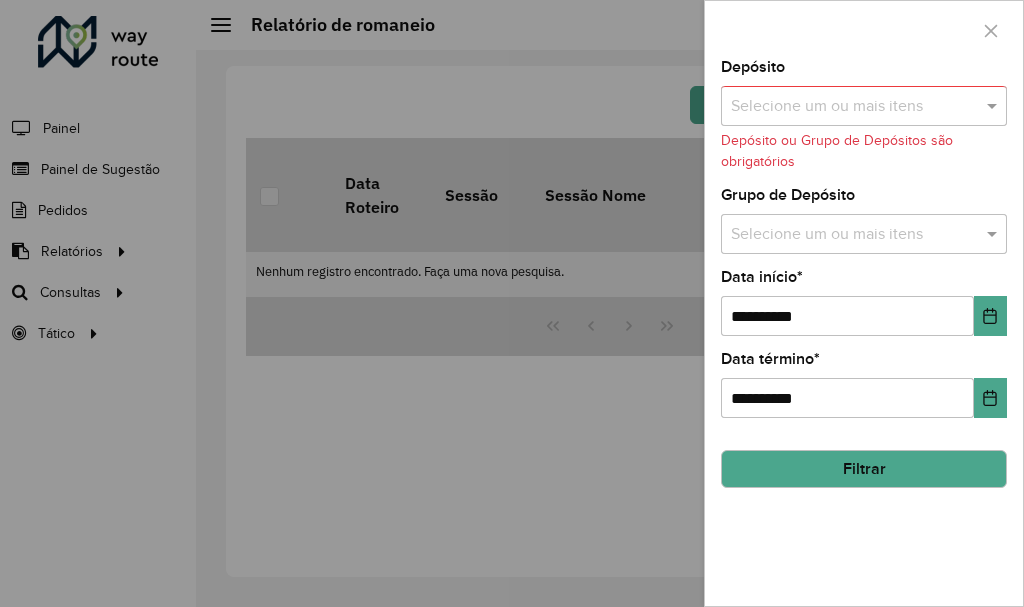 click on "Depósito  Selecione um ou mais itens Depósito ou Grupo de Depósitos são obrigatórios" 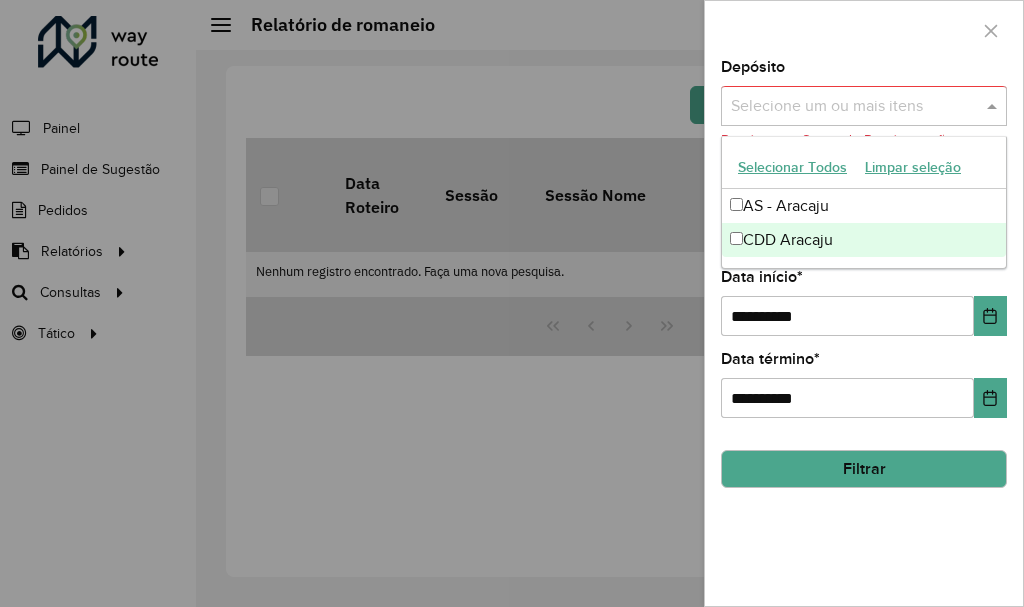 drag, startPoint x: 813, startPoint y: 252, endPoint x: 860, endPoint y: 261, distance: 47.853943 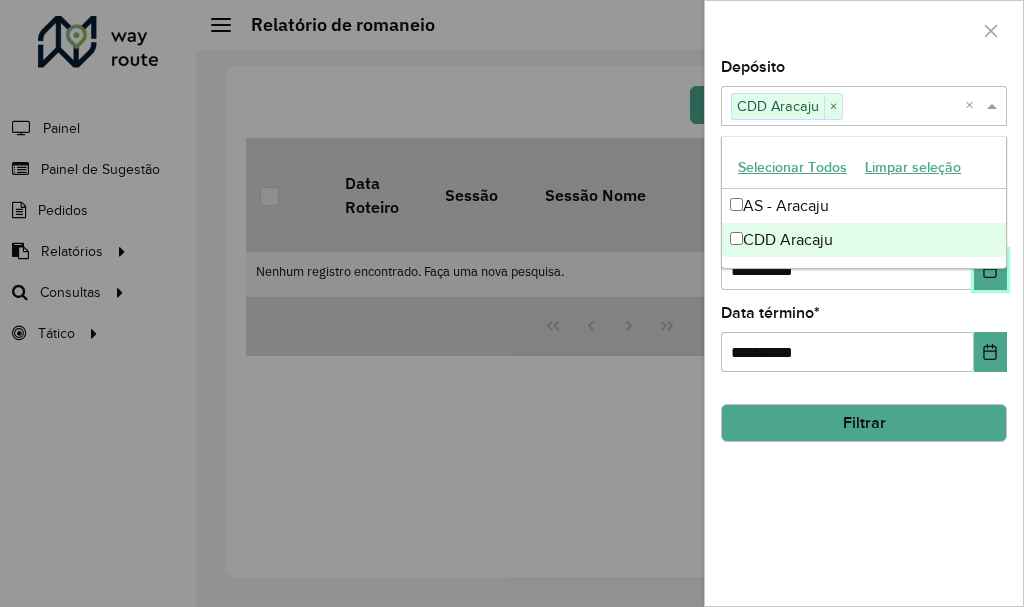 click 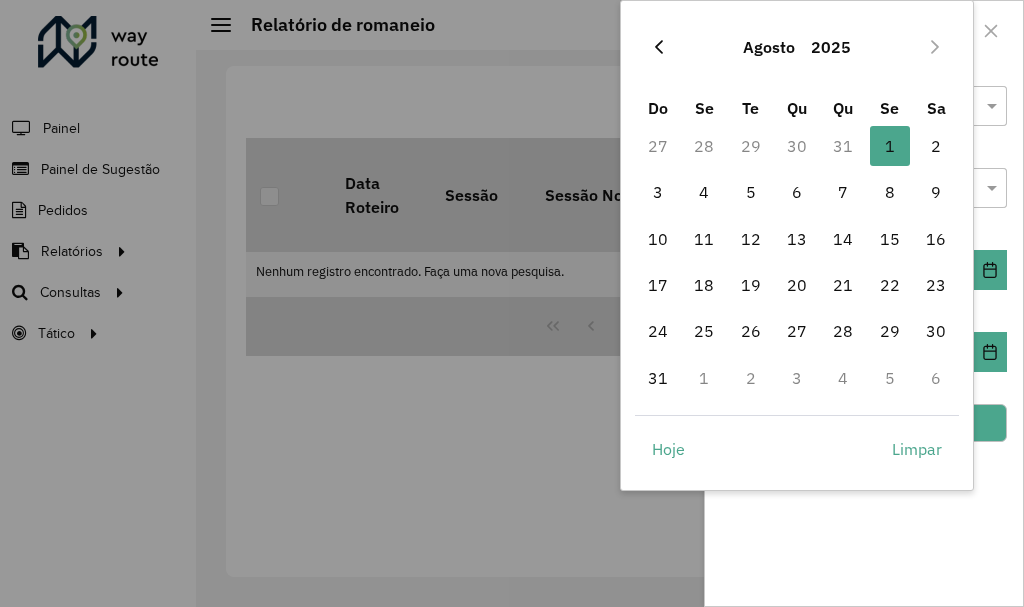 click 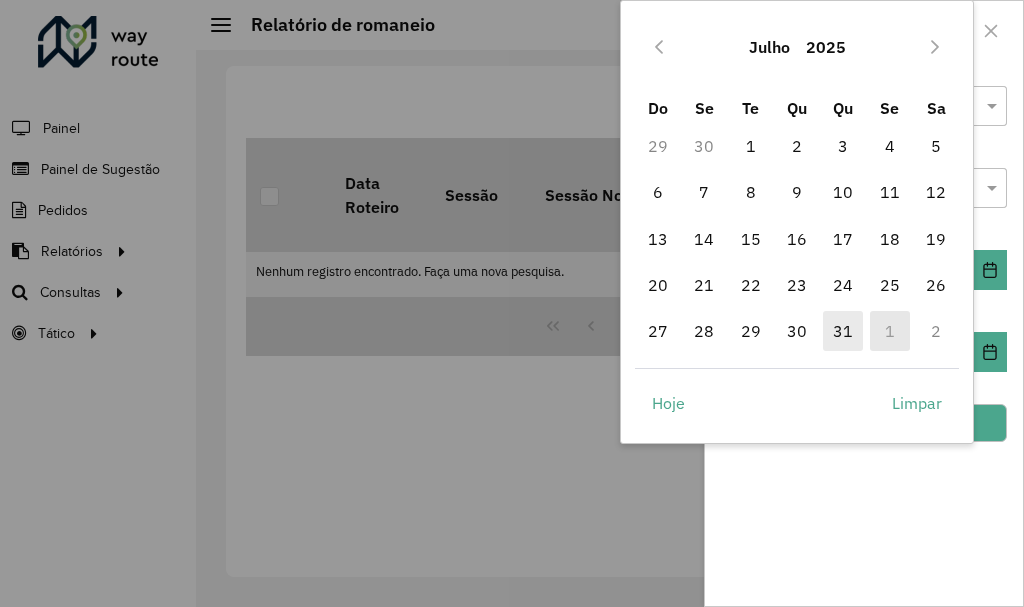 click on "31" at bounding box center [843, 331] 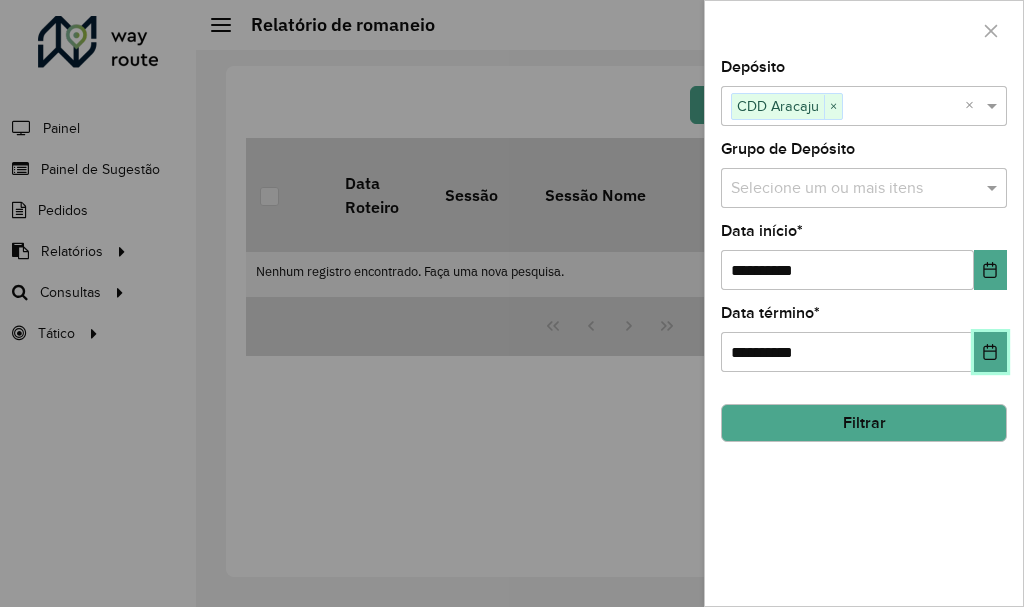 click at bounding box center (990, 352) 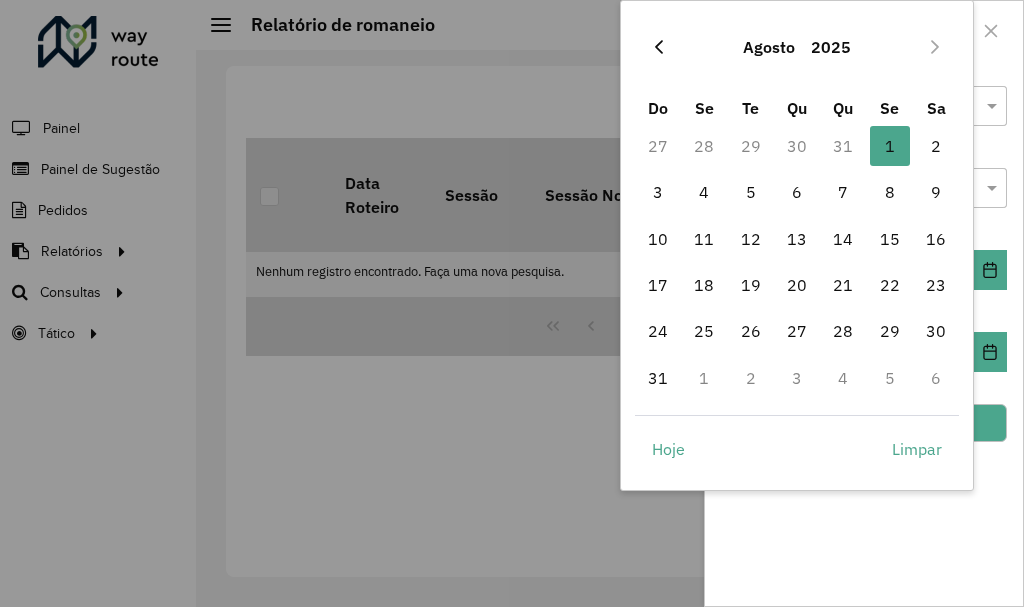 click at bounding box center (659, 47) 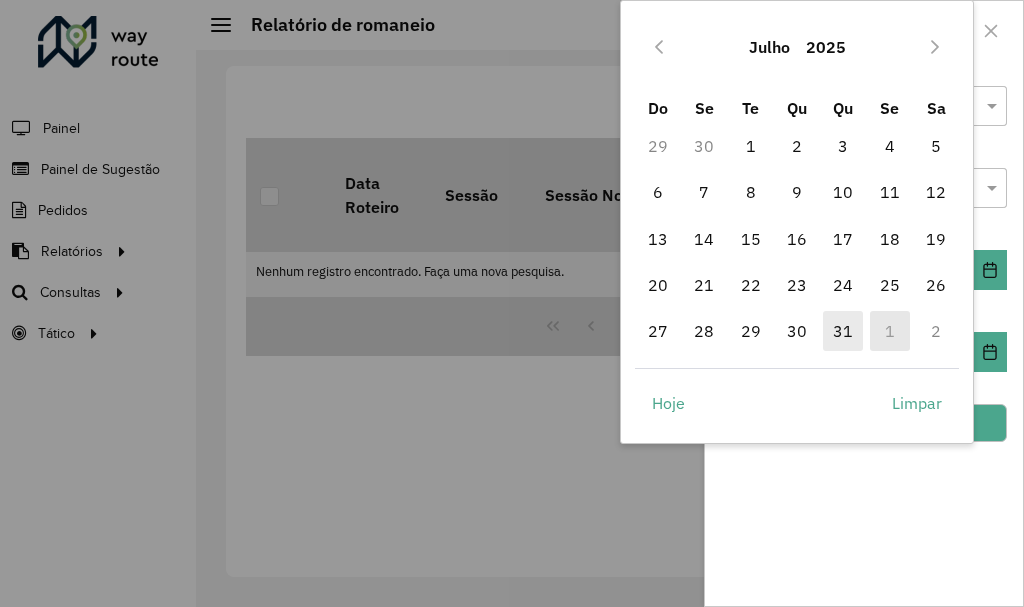 click on "31" at bounding box center [843, 331] 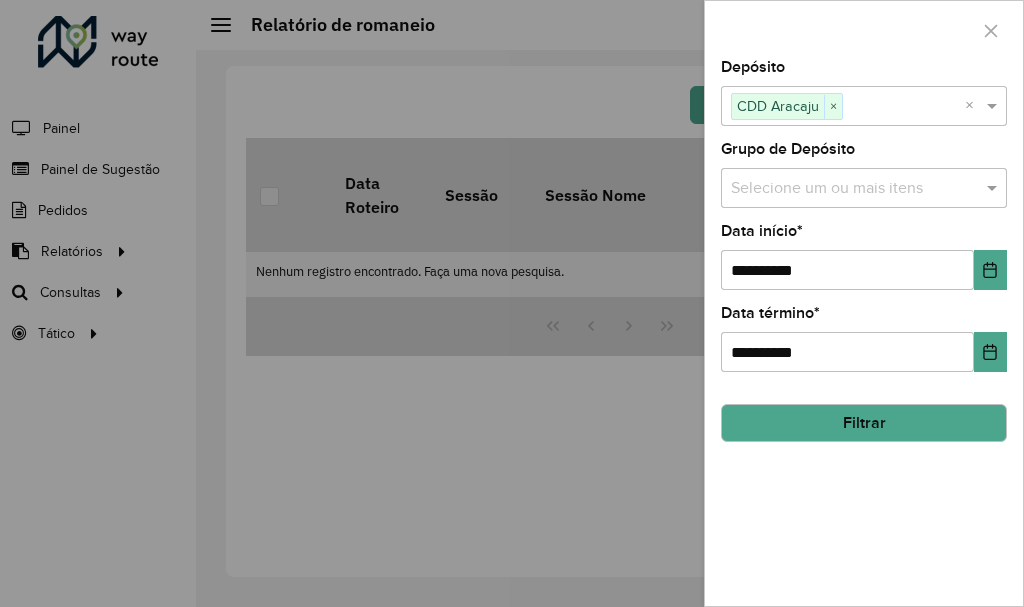 click on "Filtrar" 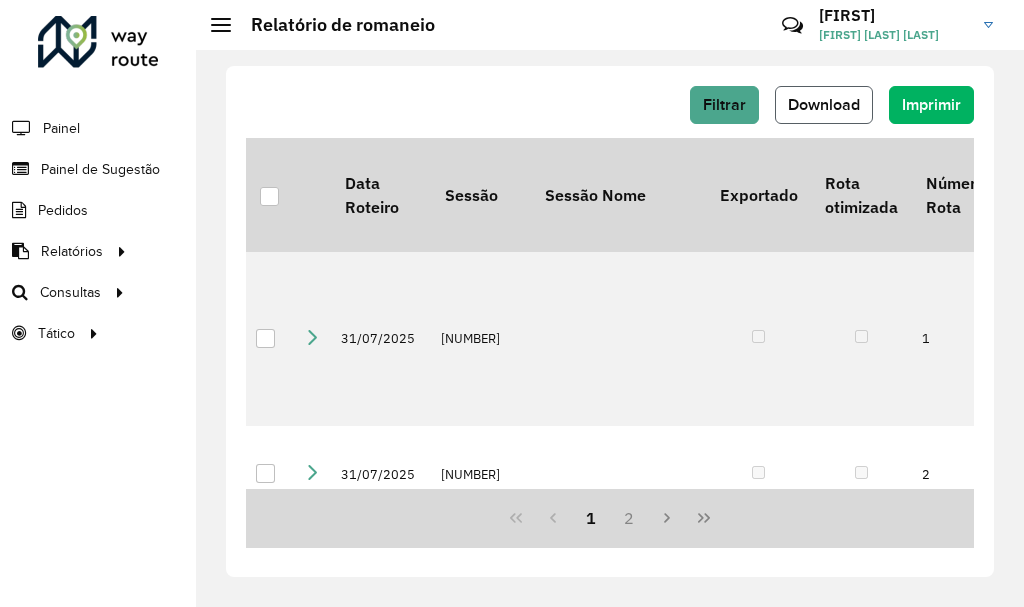 click on "Download" 